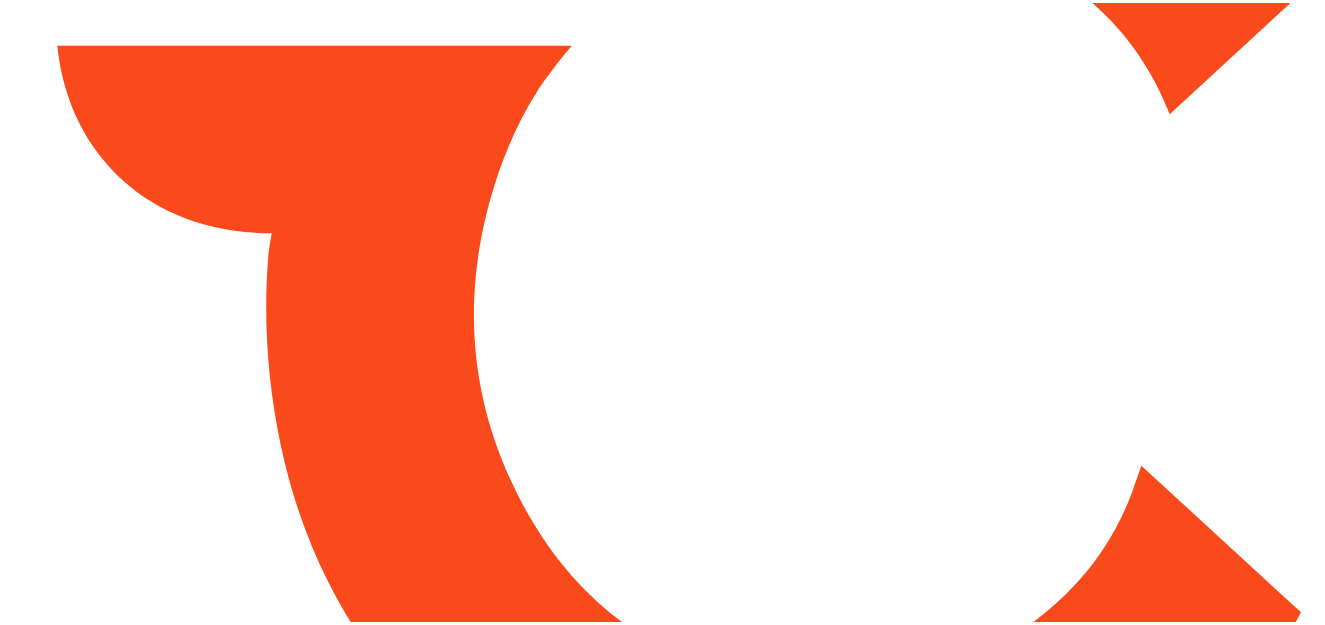 scroll, scrollTop: 0, scrollLeft: 0, axis: both 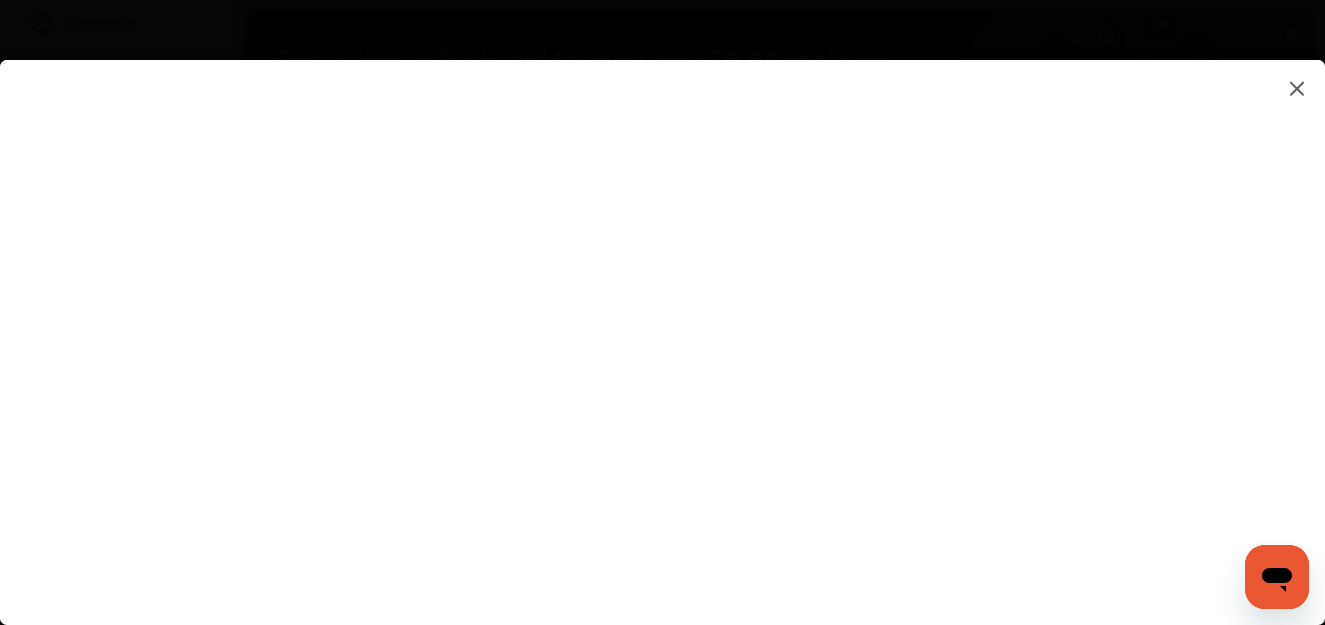 click at bounding box center (662, 322) 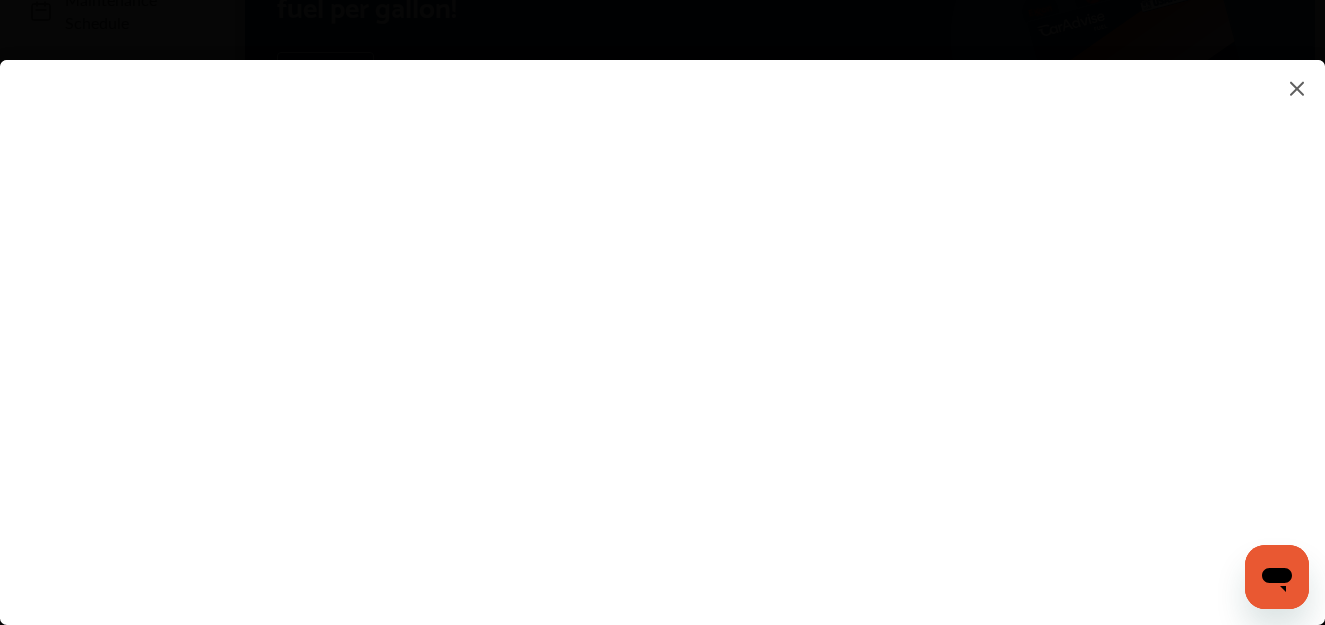 scroll, scrollTop: 300, scrollLeft: 0, axis: vertical 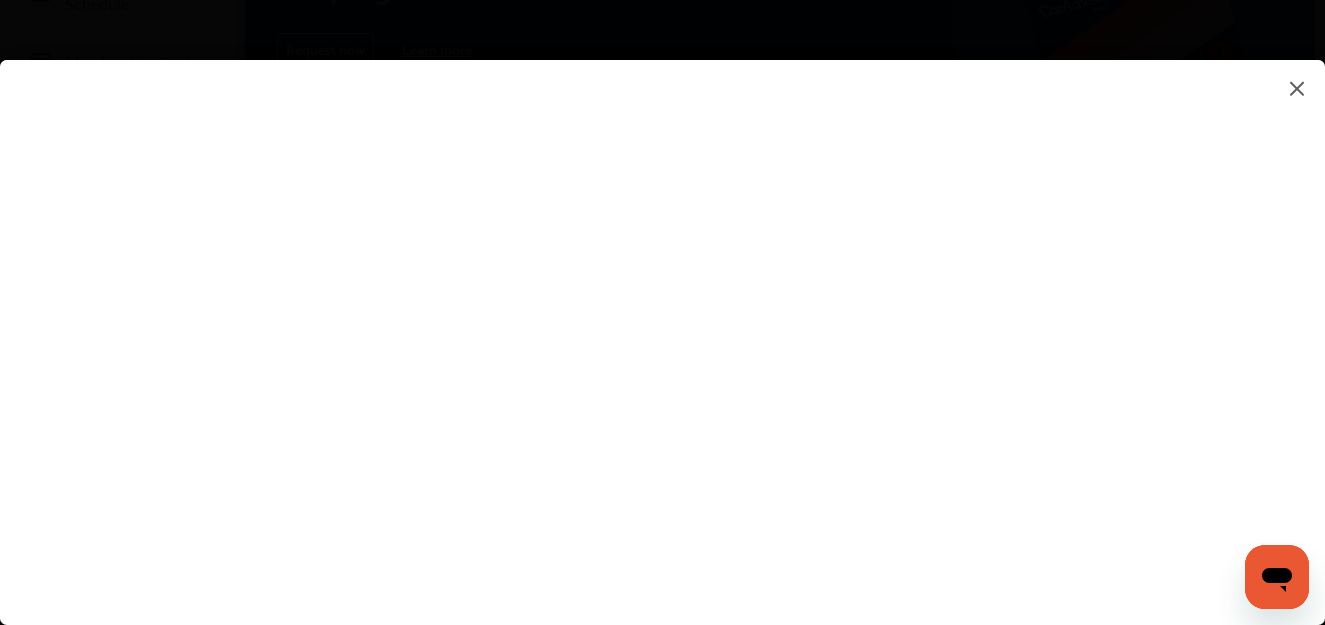 click at bounding box center (662, 322) 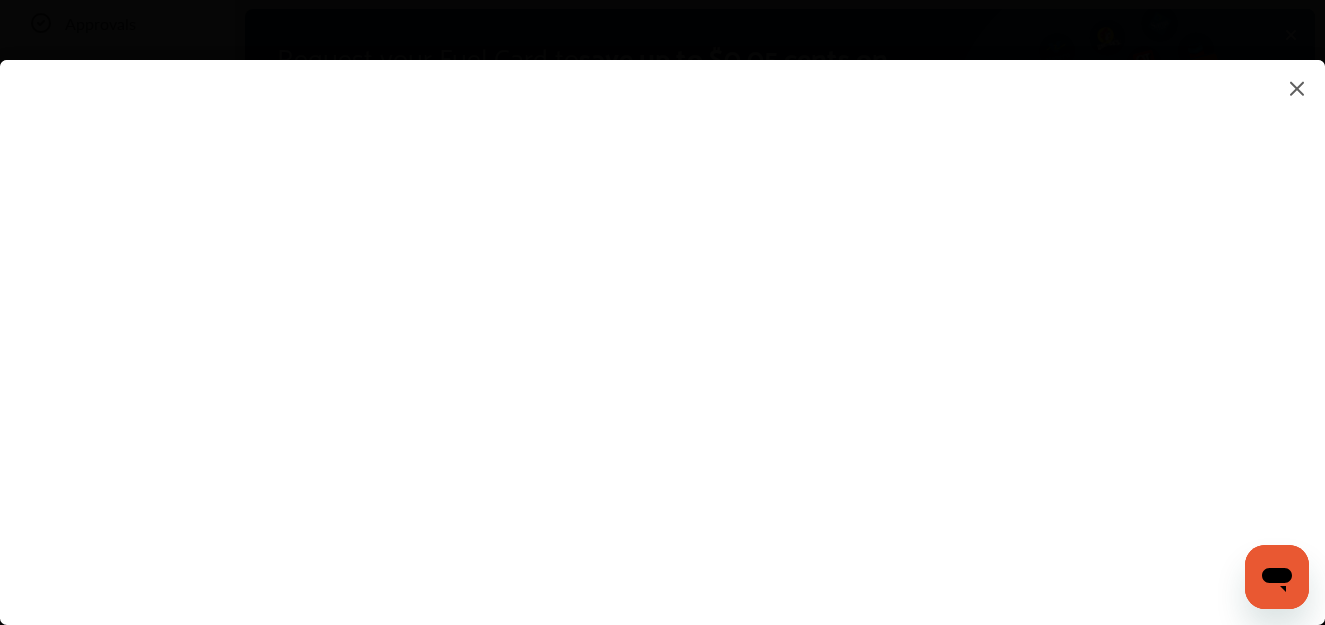 click at bounding box center (662, 322) 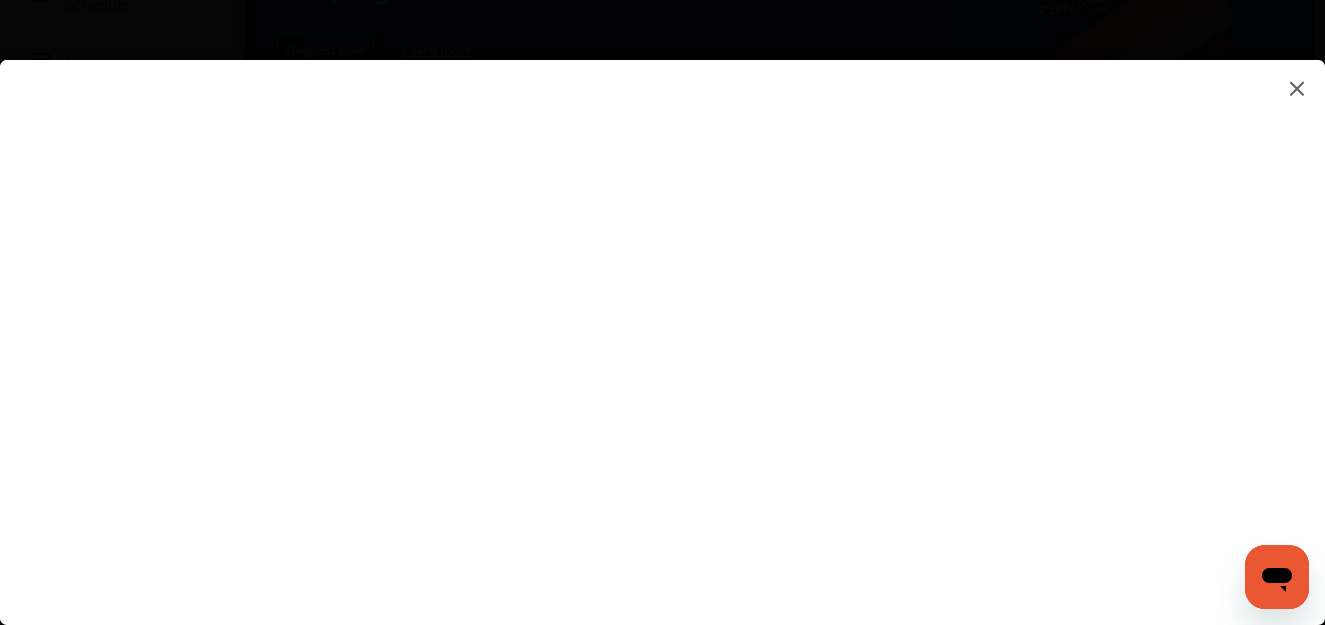 click at bounding box center [662, 322] 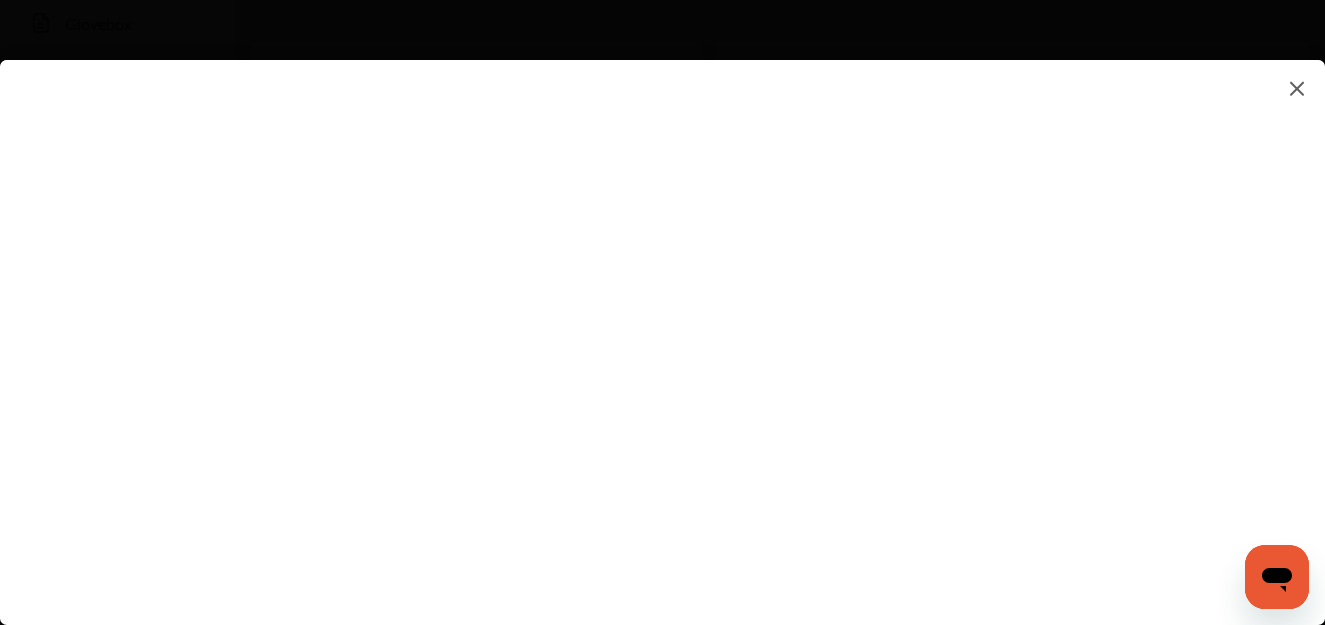 click at bounding box center [662, 322] 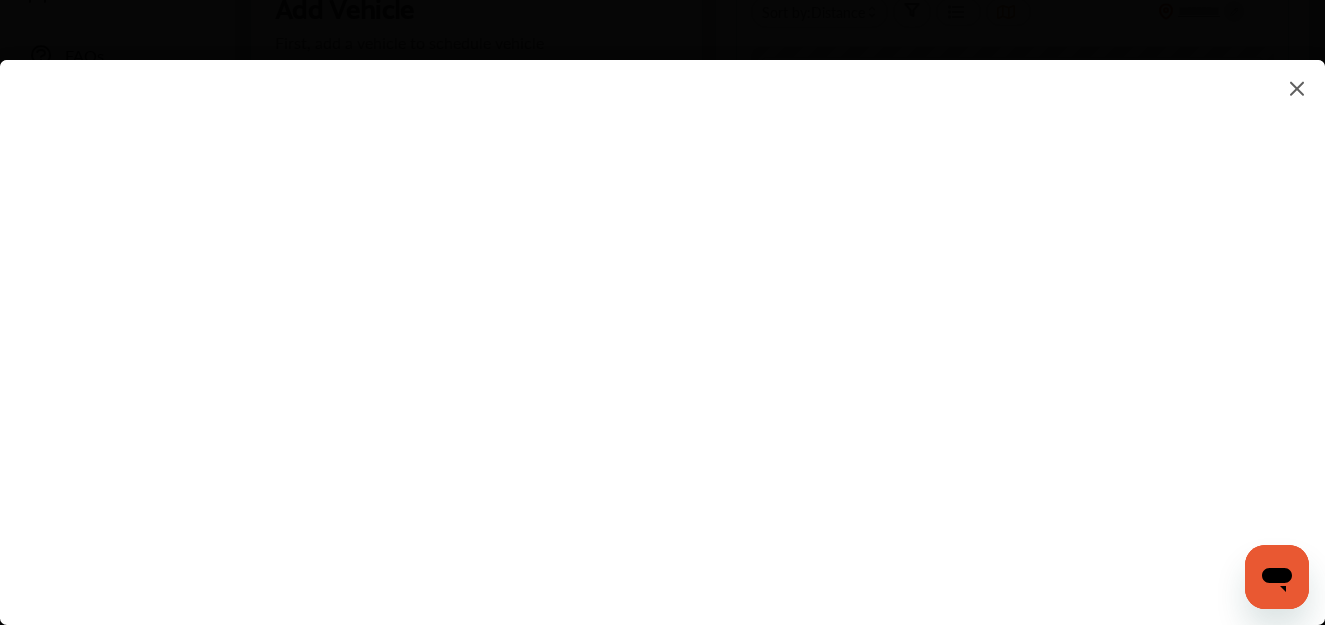scroll, scrollTop: 600, scrollLeft: 0, axis: vertical 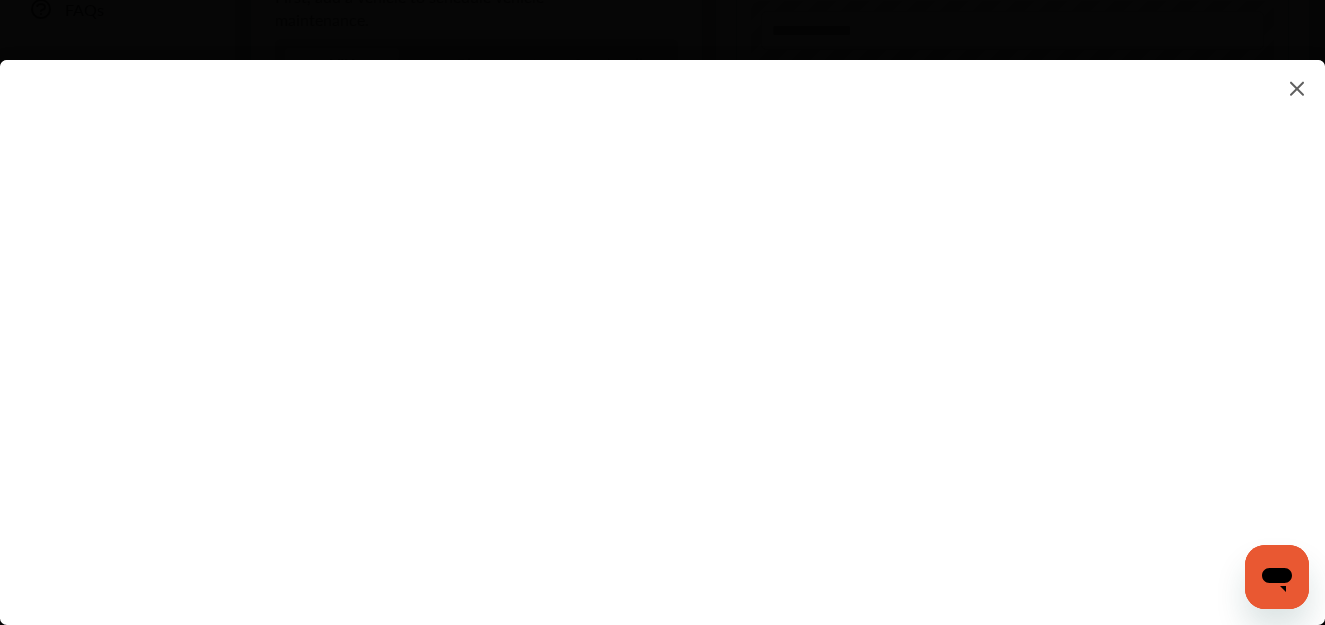 click on "*******" at bounding box center (662, 322) 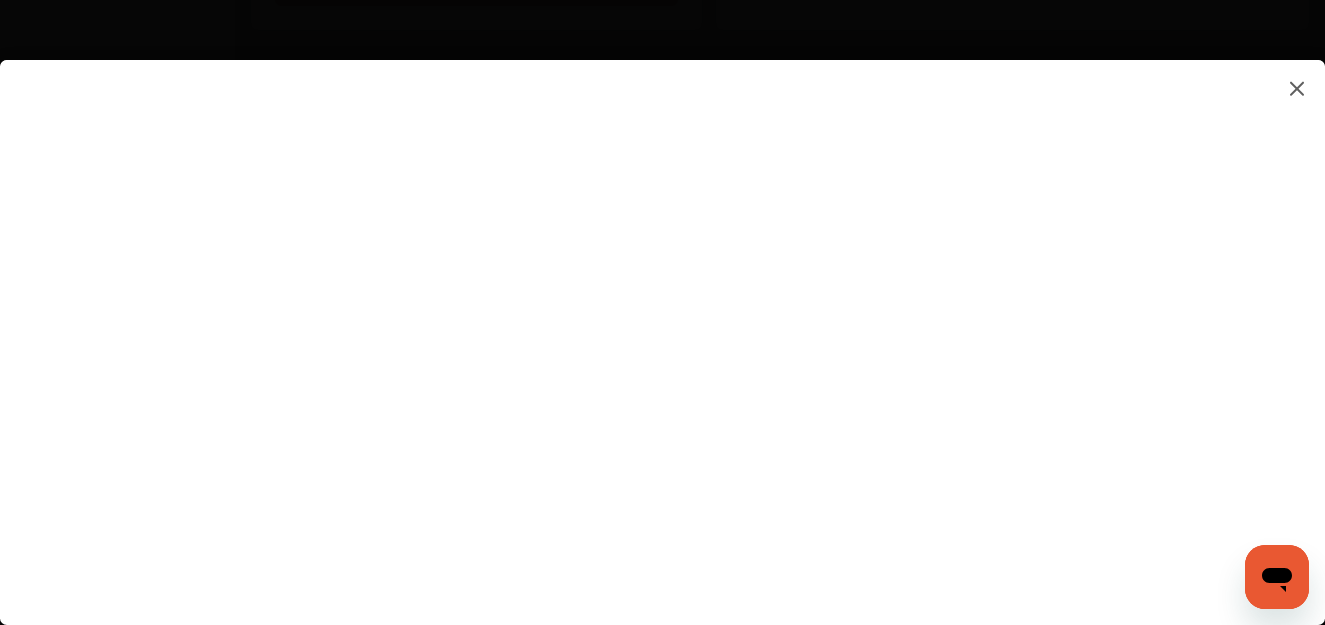 scroll, scrollTop: 1000, scrollLeft: 0, axis: vertical 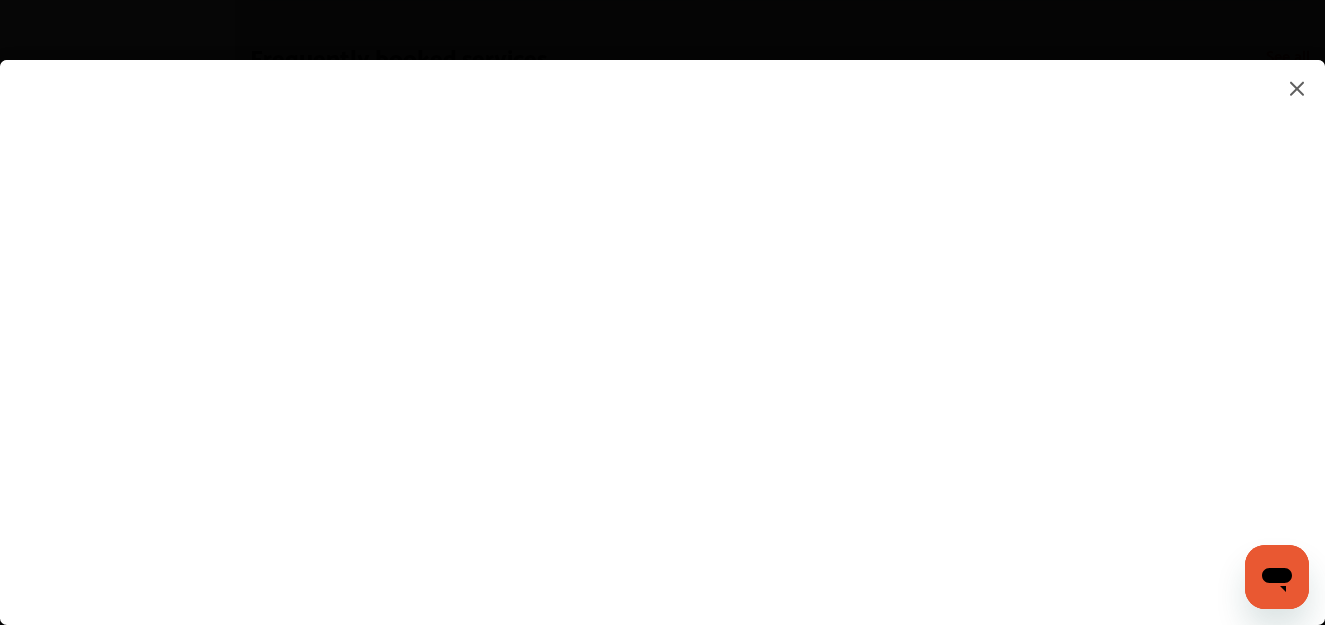 click at bounding box center (662, 322) 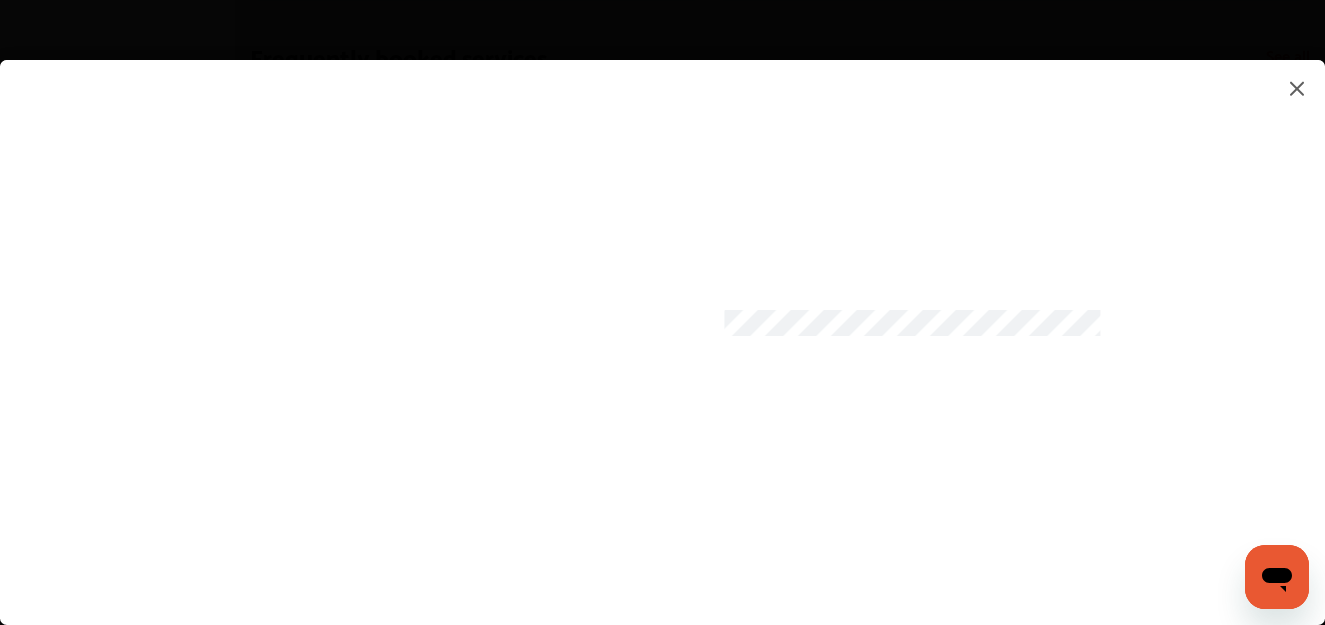 click at bounding box center [662, 322] 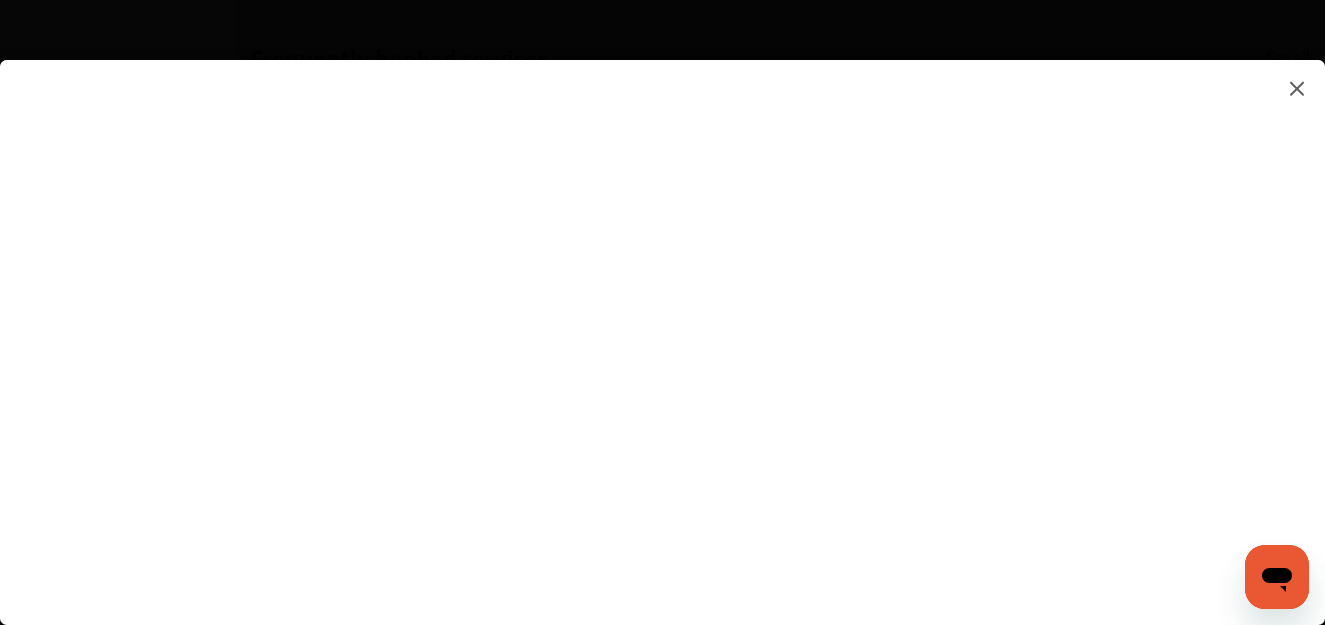 click at bounding box center (662, 322) 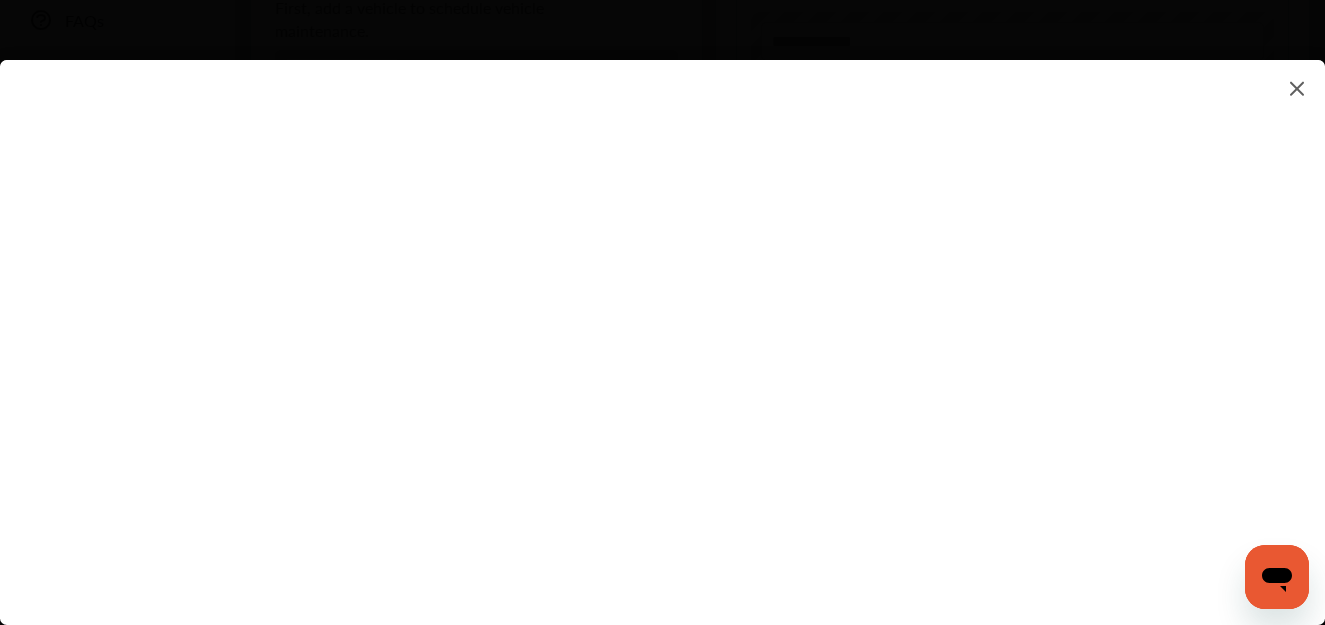 scroll, scrollTop: 700, scrollLeft: 0, axis: vertical 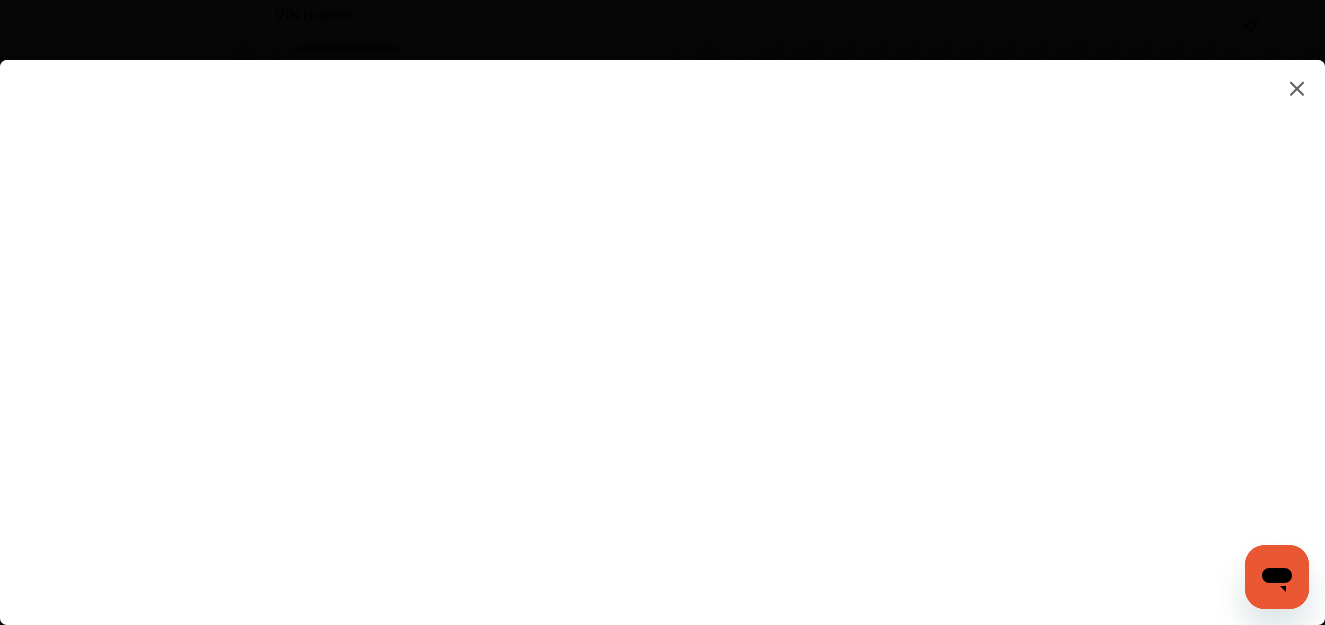 click at bounding box center [662, 322] 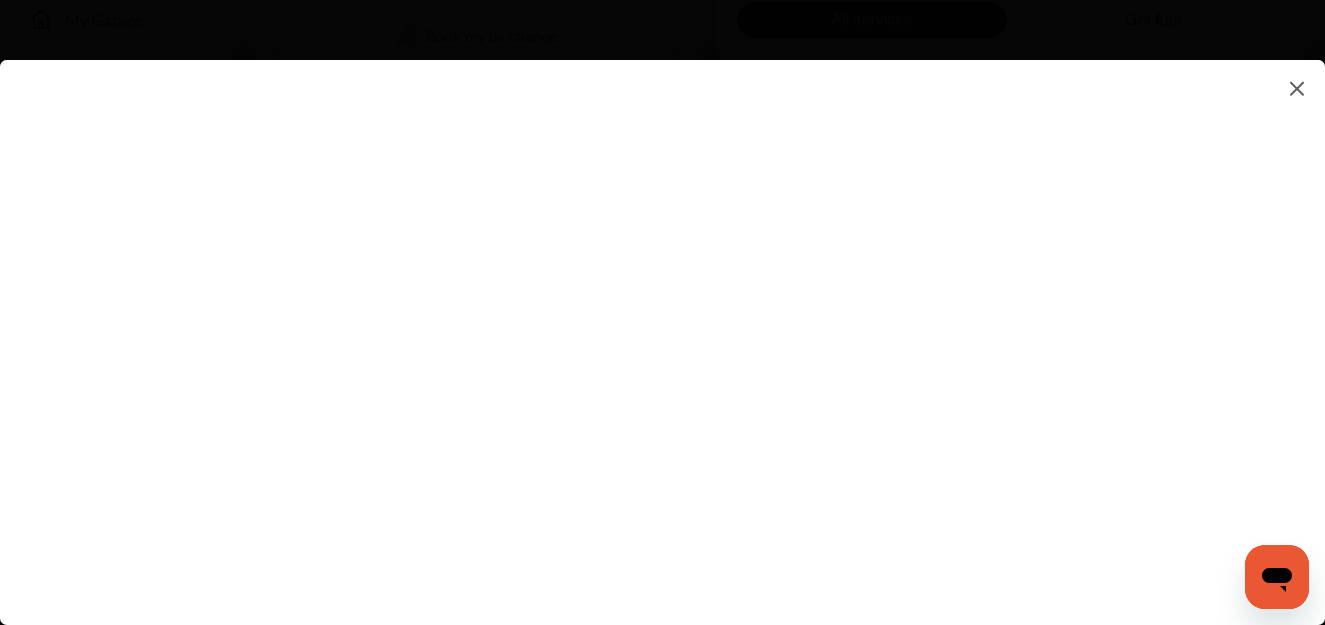 scroll, scrollTop: 0, scrollLeft: 0, axis: both 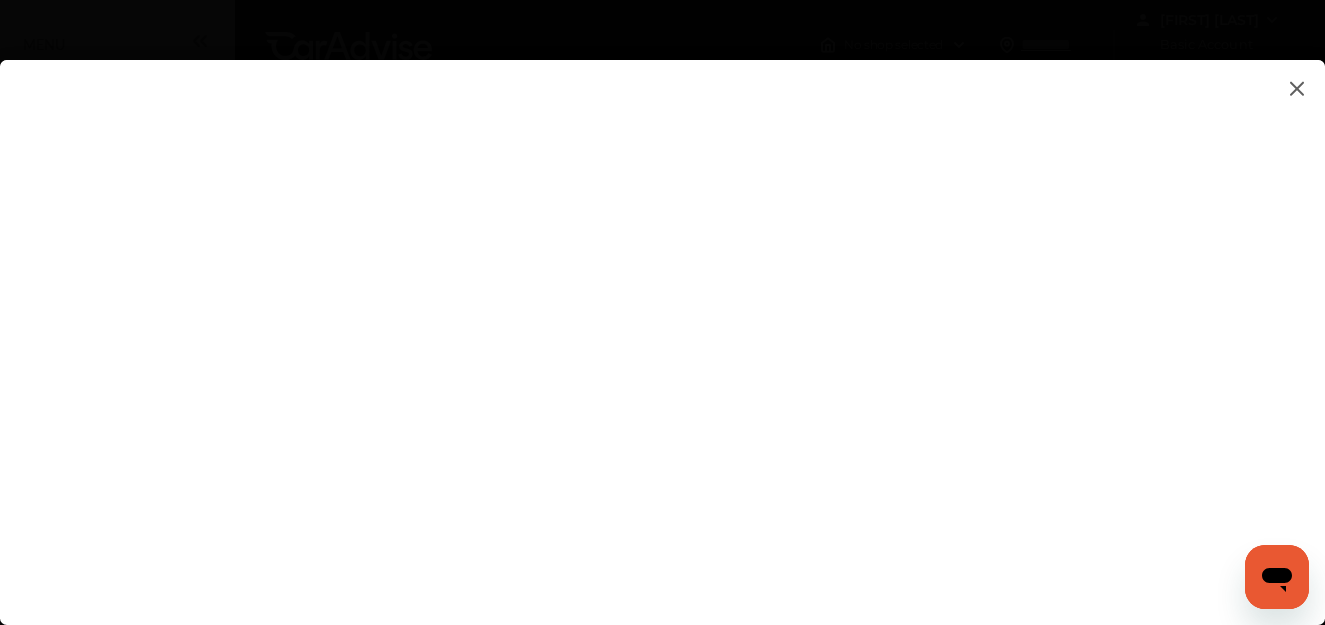 click at bounding box center [1297, 88] 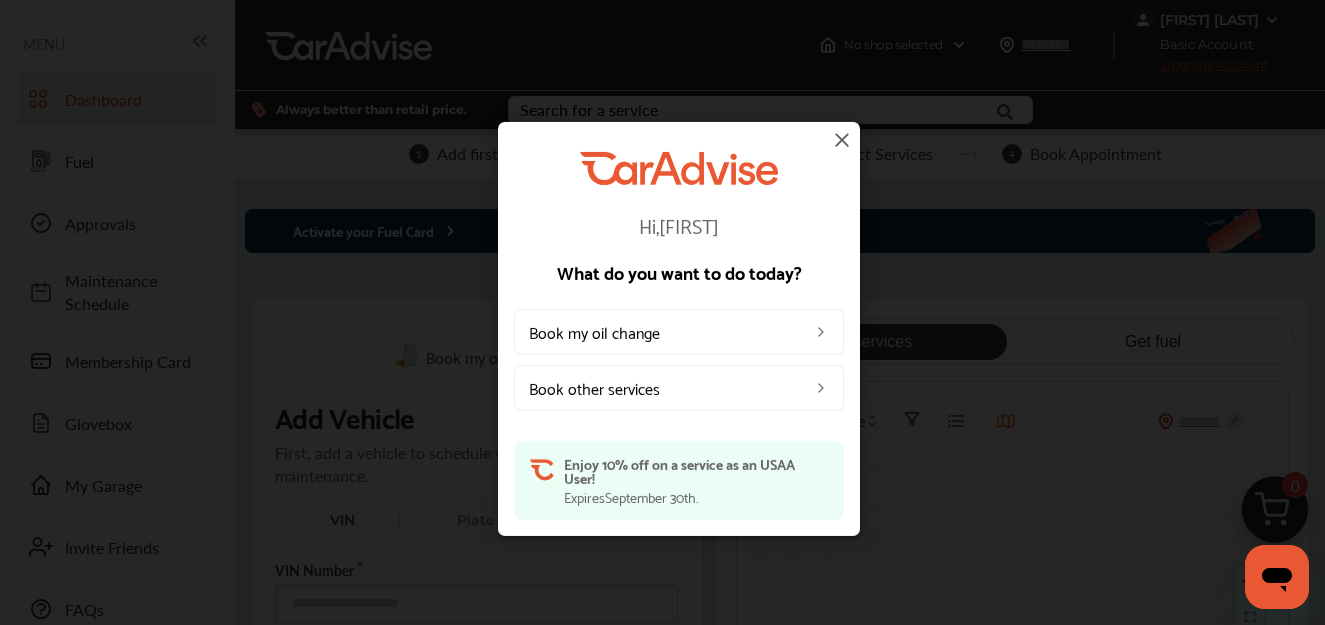 click at bounding box center [821, 332] 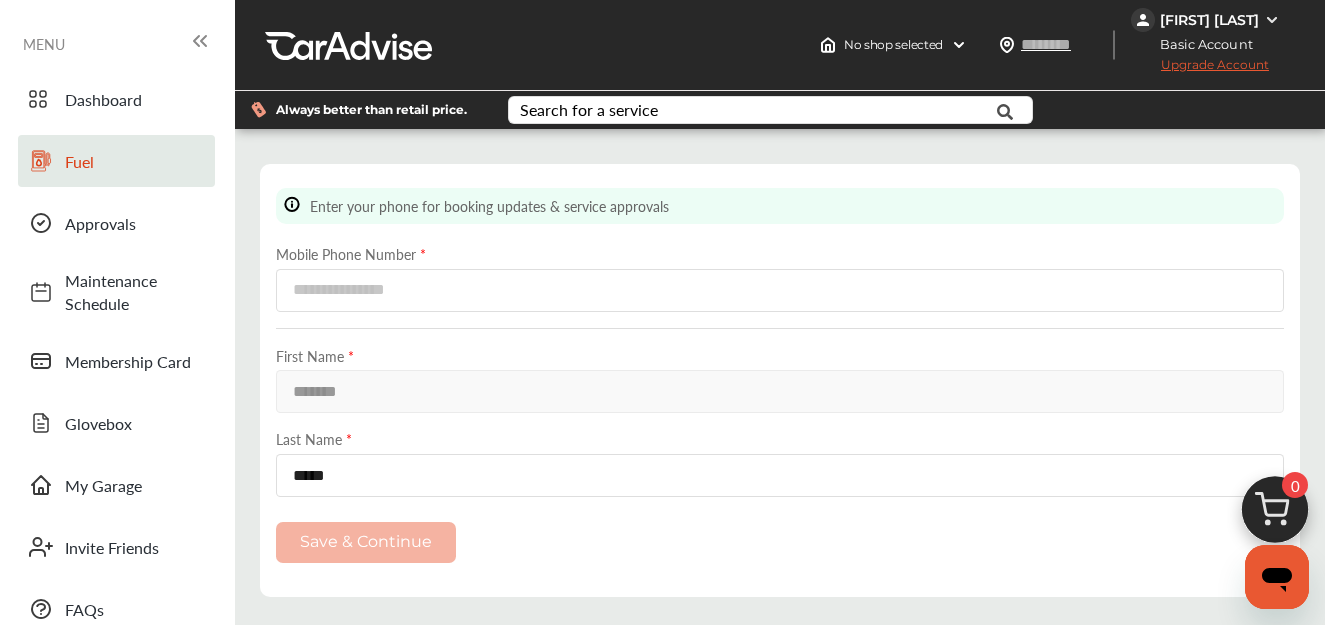 click on "Fuel" at bounding box center (135, 161) 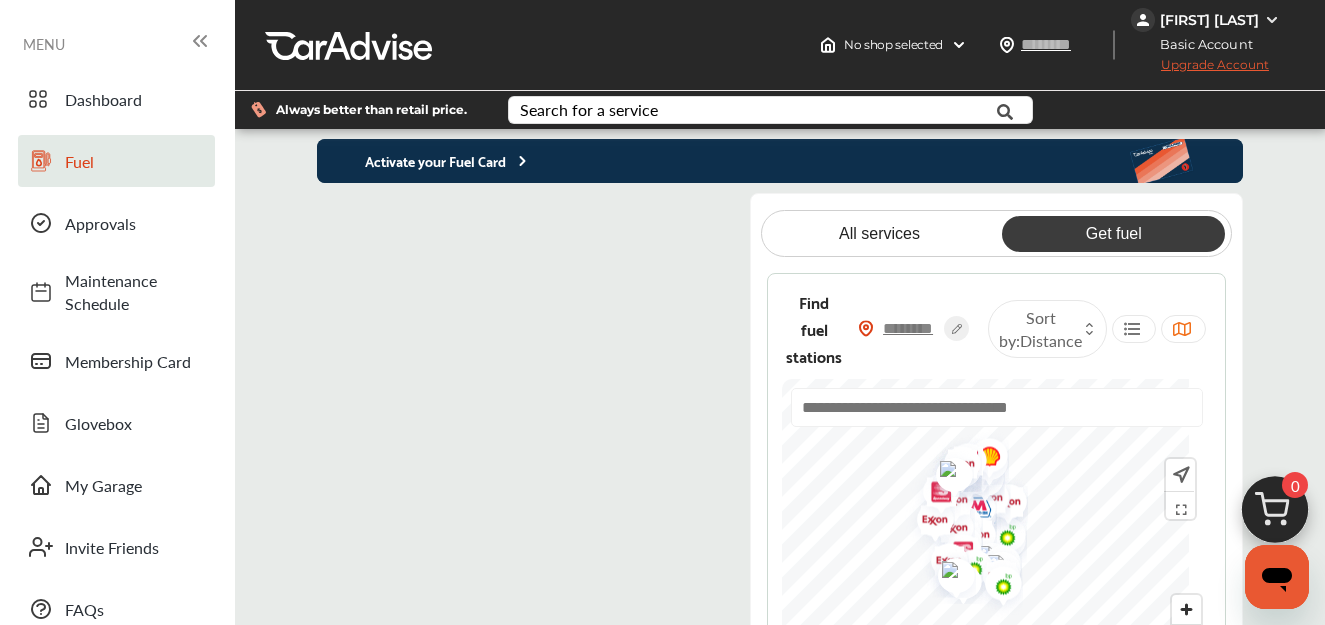 click at bounding box center (909, 328) 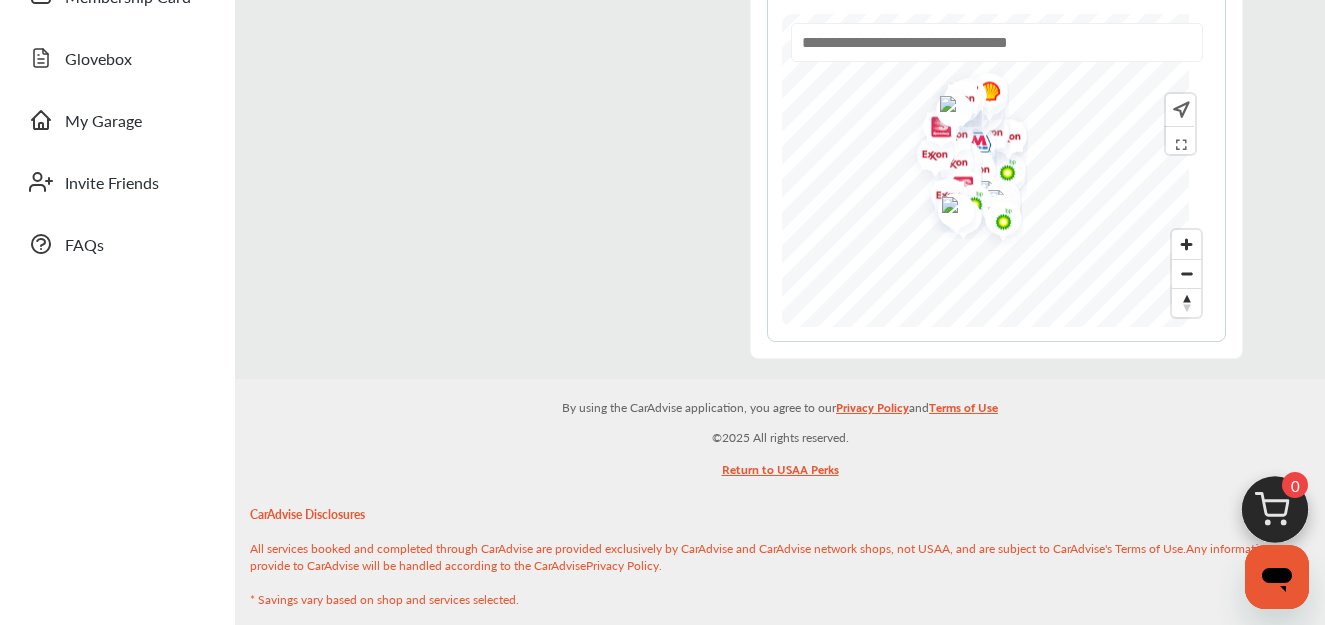 scroll, scrollTop: 400, scrollLeft: 0, axis: vertical 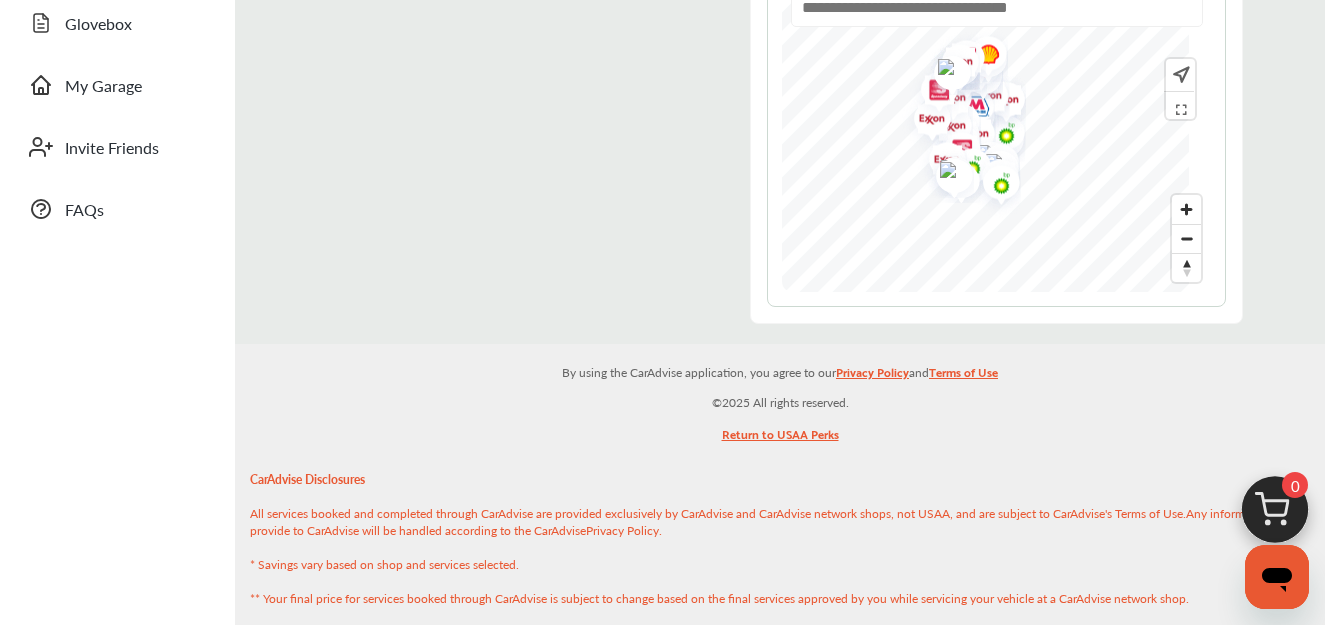 type on "*****" 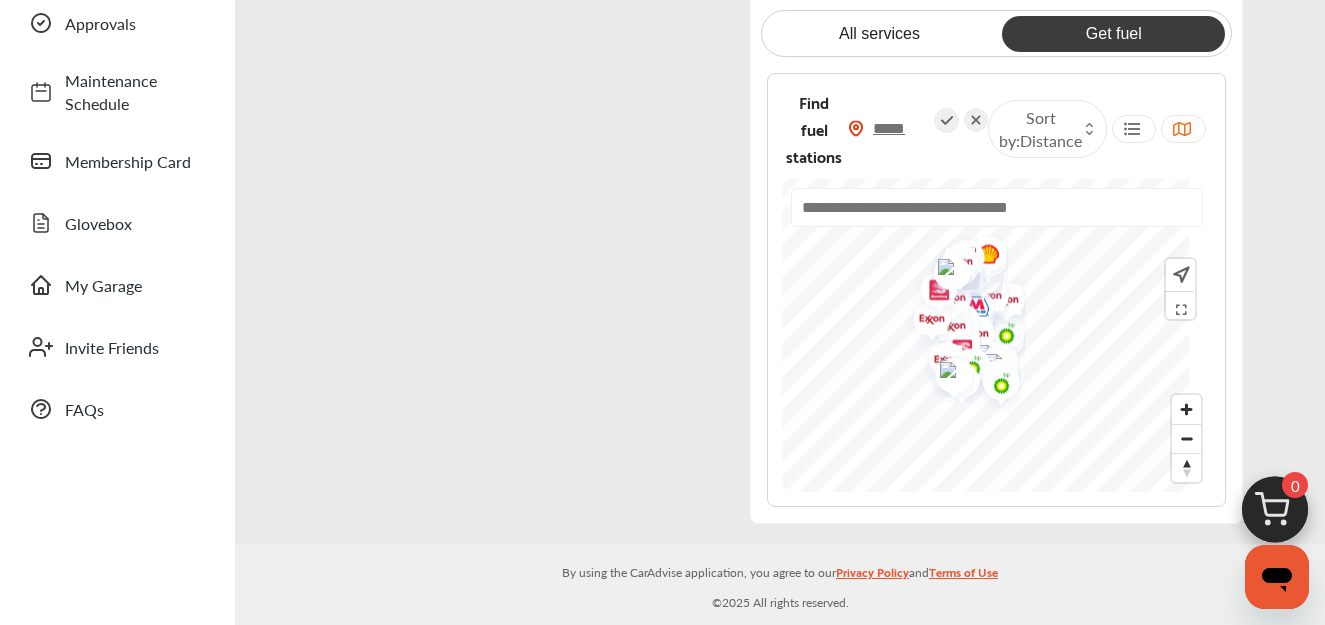 scroll, scrollTop: 100, scrollLeft: 0, axis: vertical 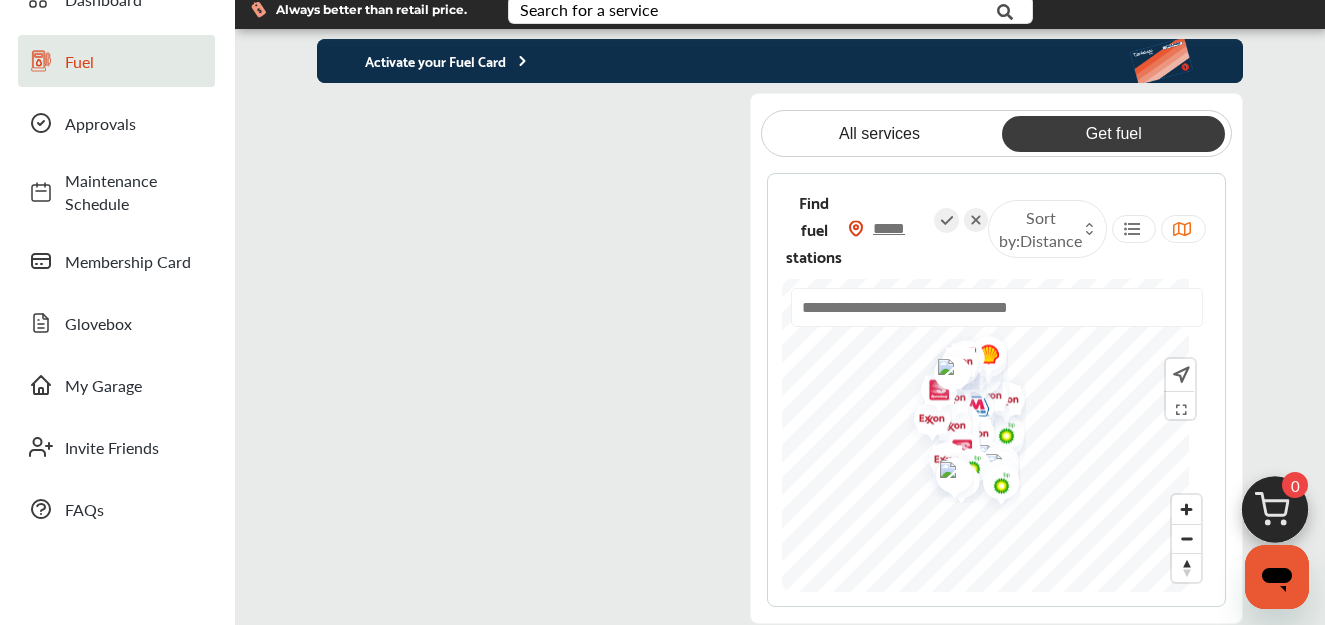 click on "Get fuel" at bounding box center [1113, 134] 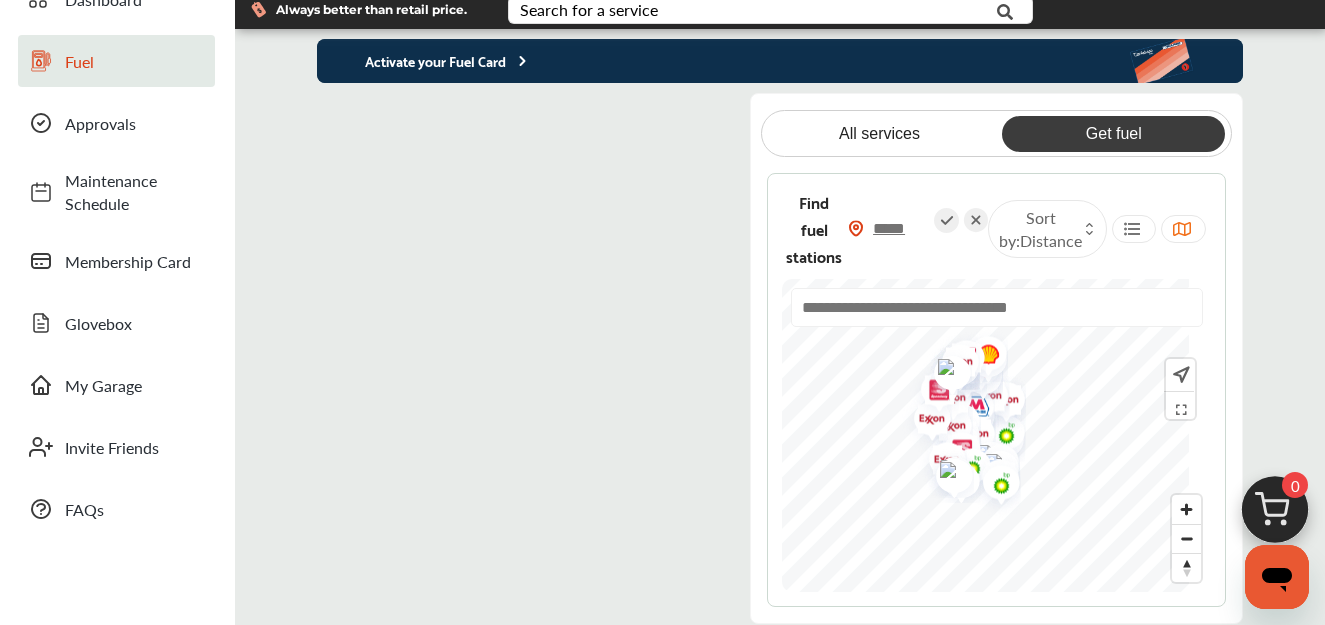 click on "Get fuel" at bounding box center [1113, 134] 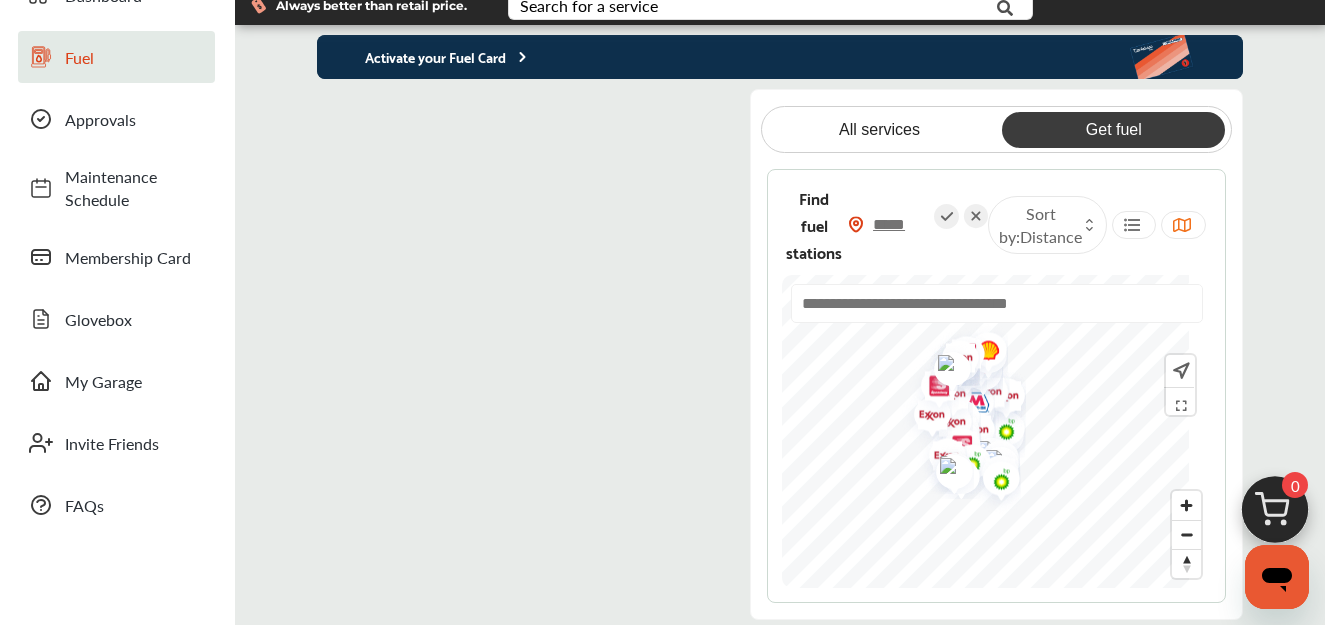 scroll, scrollTop: 100, scrollLeft: 0, axis: vertical 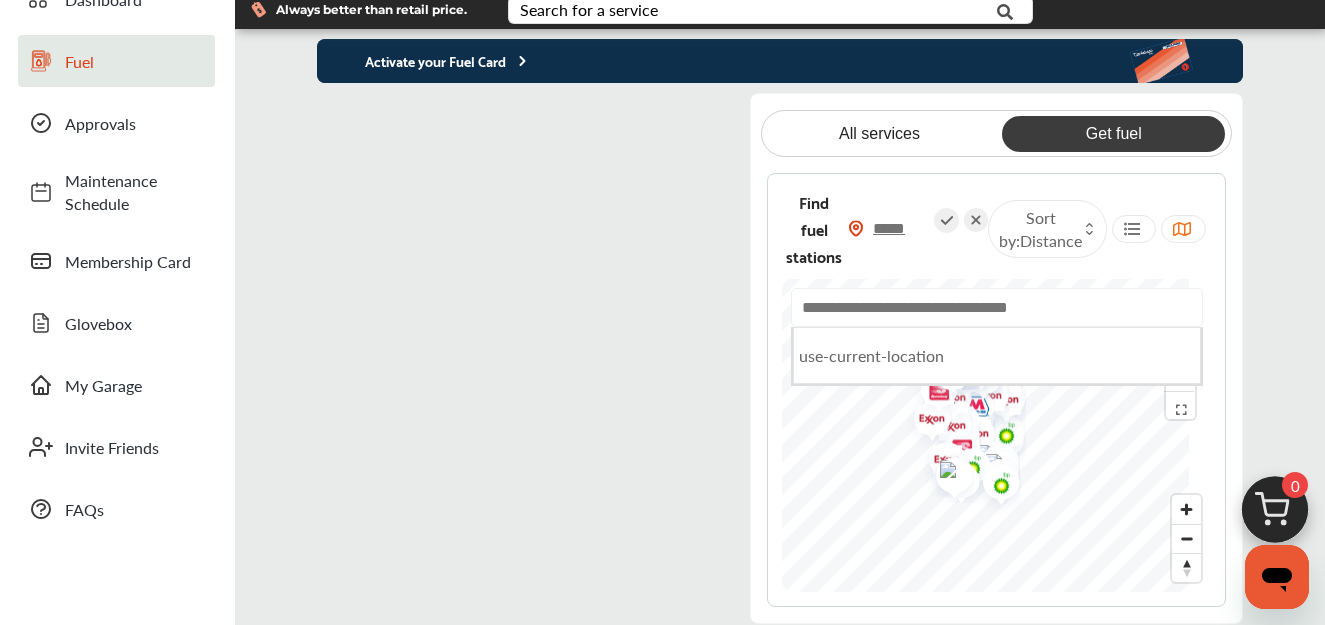 click at bounding box center (997, 307) 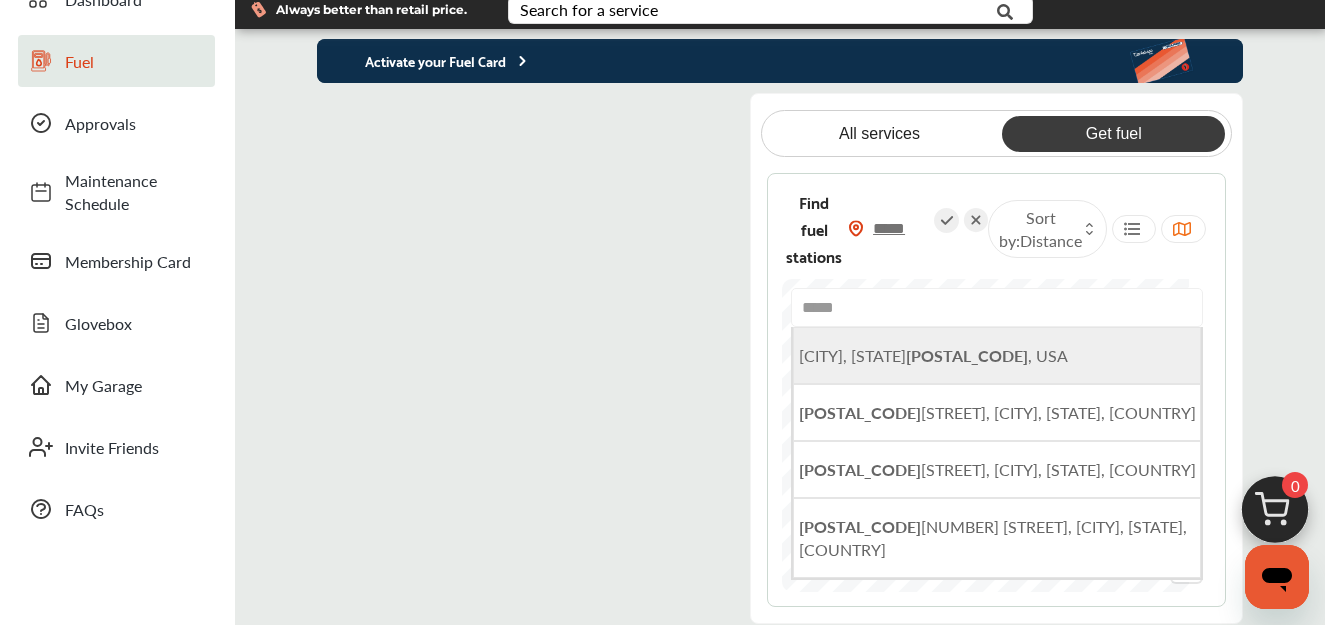 click on "[POSTAL_CODE]" at bounding box center (967, 355) 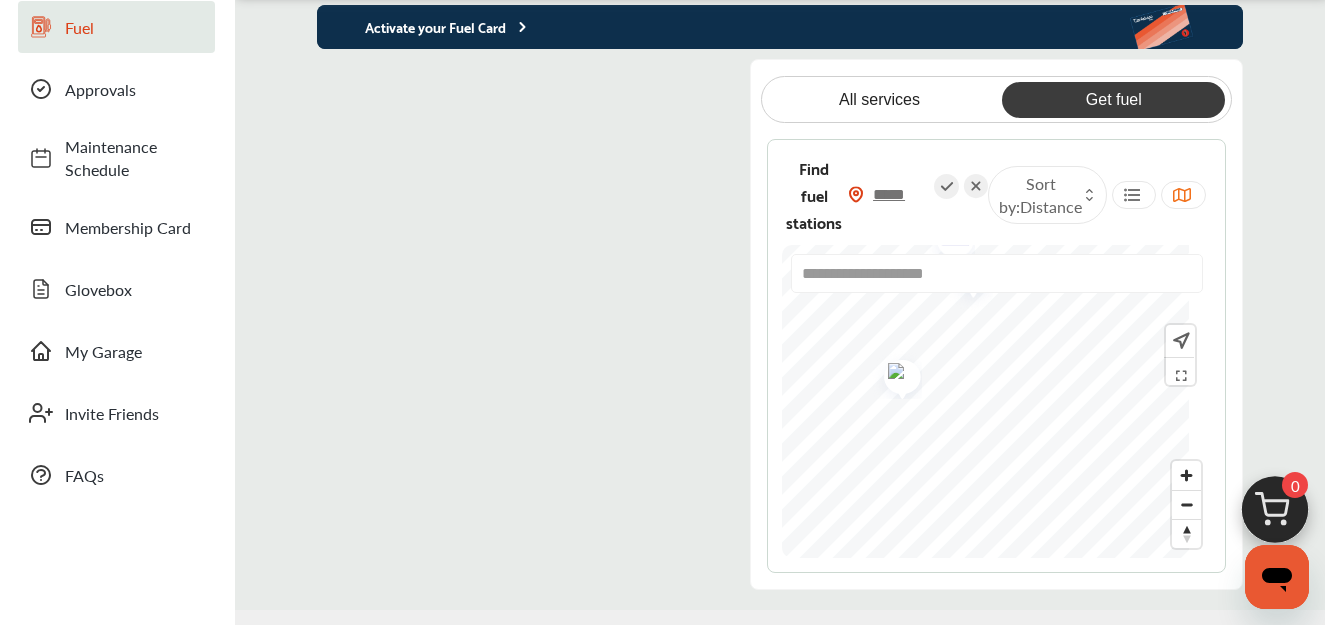 scroll, scrollTop: 0, scrollLeft: 0, axis: both 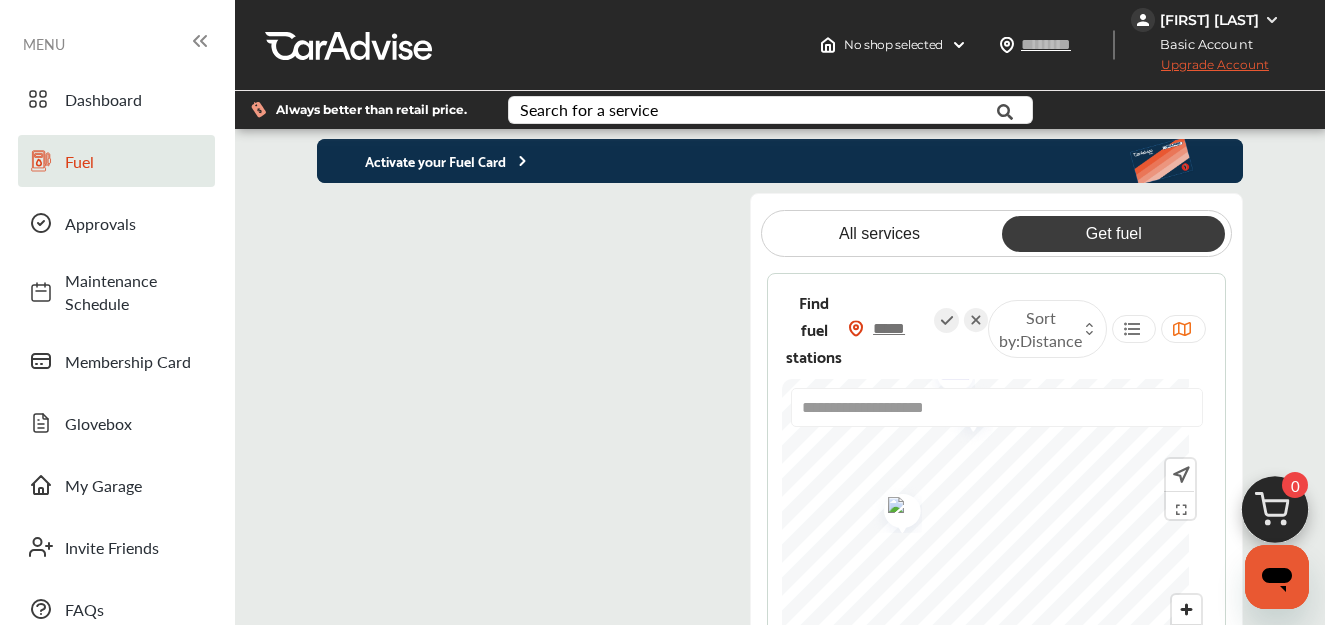 click at bounding box center (1272, 20) 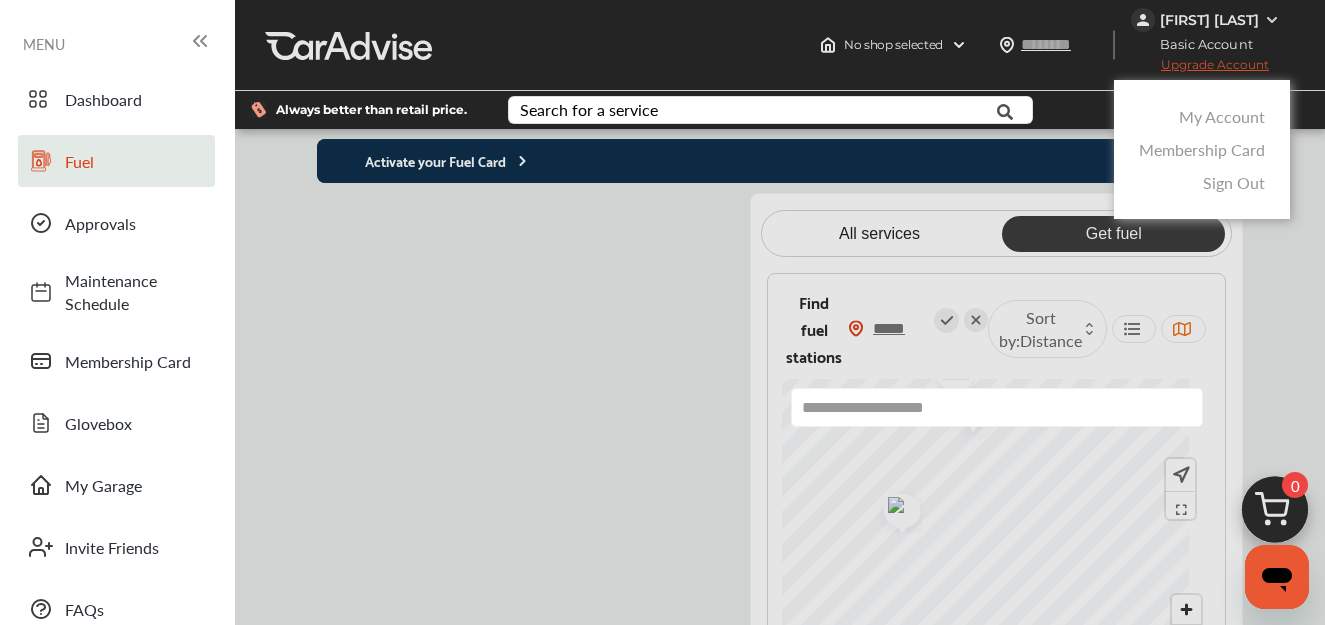 click on "Sign Out" at bounding box center (1234, 182) 